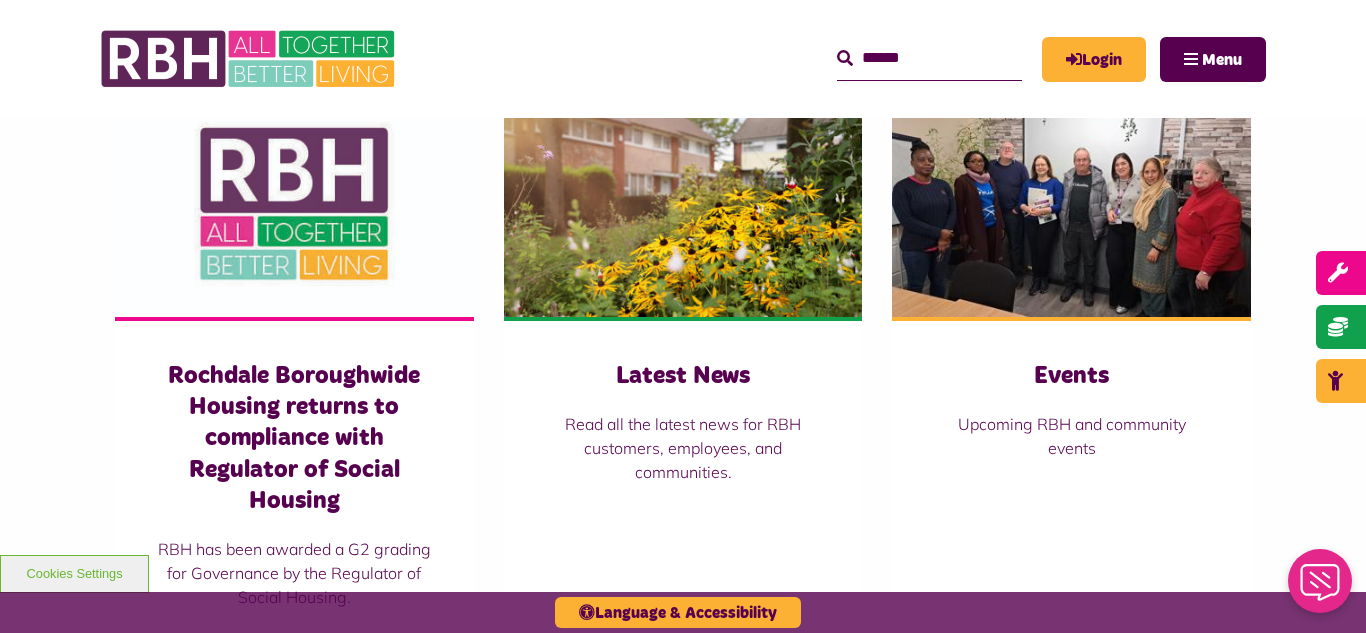 scroll, scrollTop: 1350, scrollLeft: 0, axis: vertical 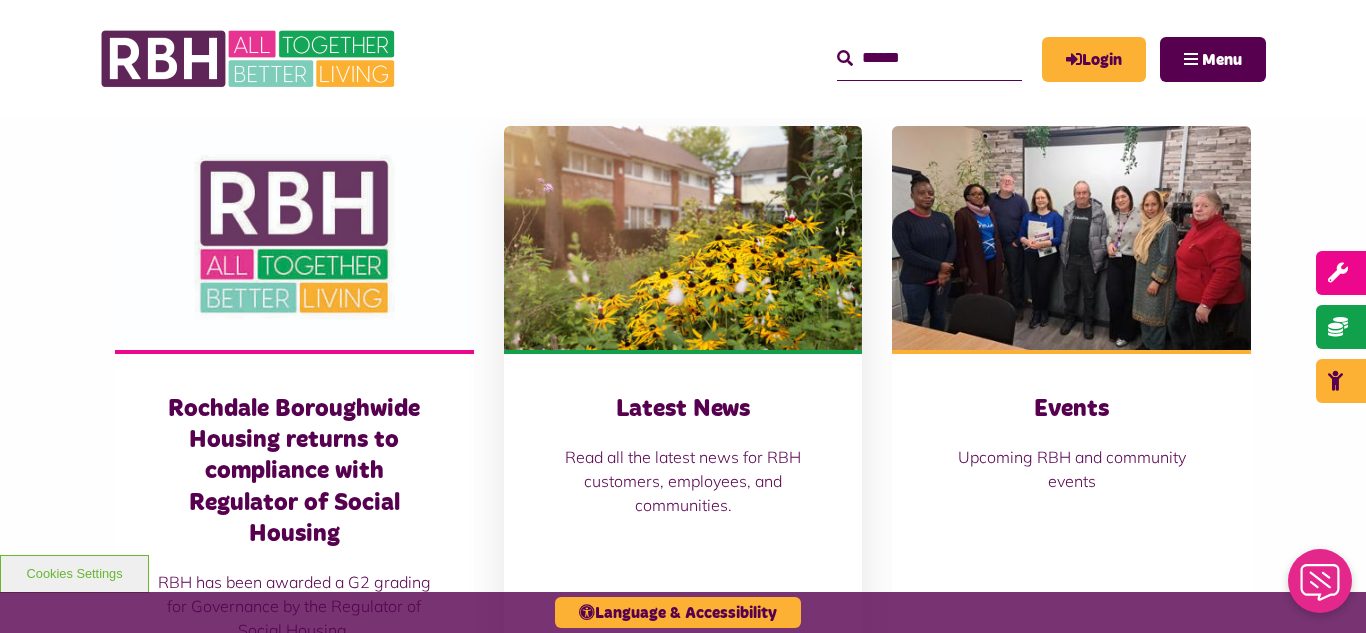 click at bounding box center (683, 238) 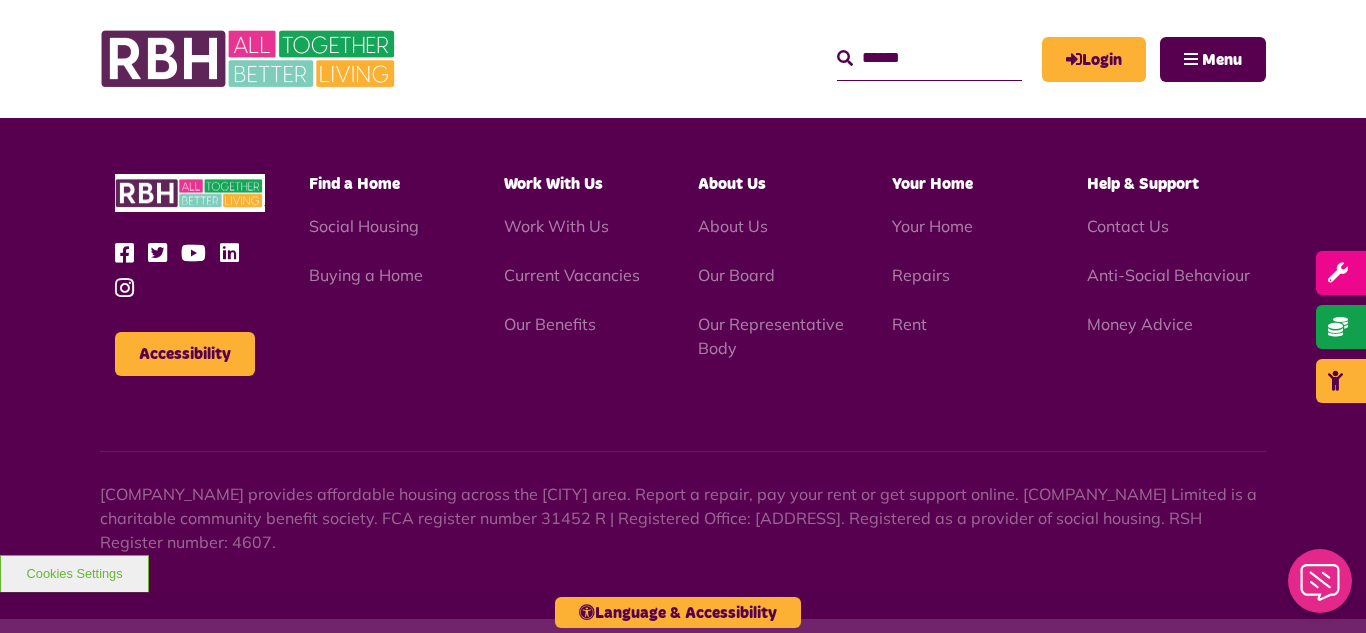 scroll, scrollTop: 1477, scrollLeft: 0, axis: vertical 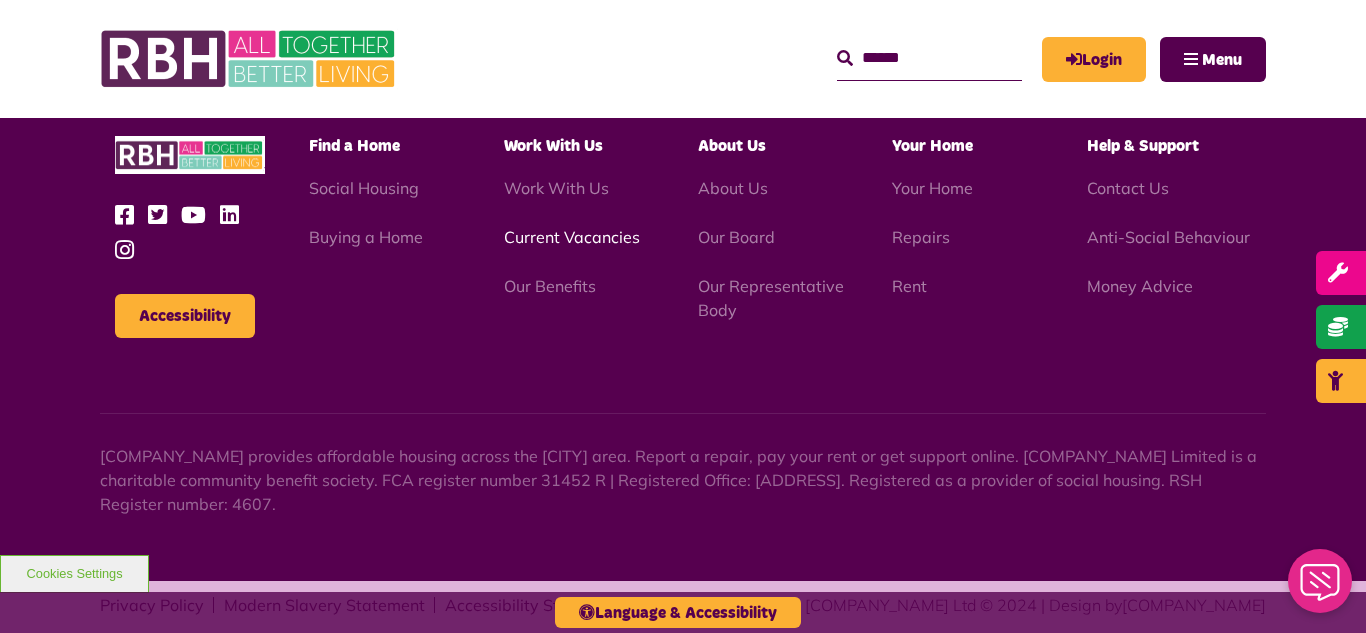 click on "Current Vacancies" at bounding box center (572, 237) 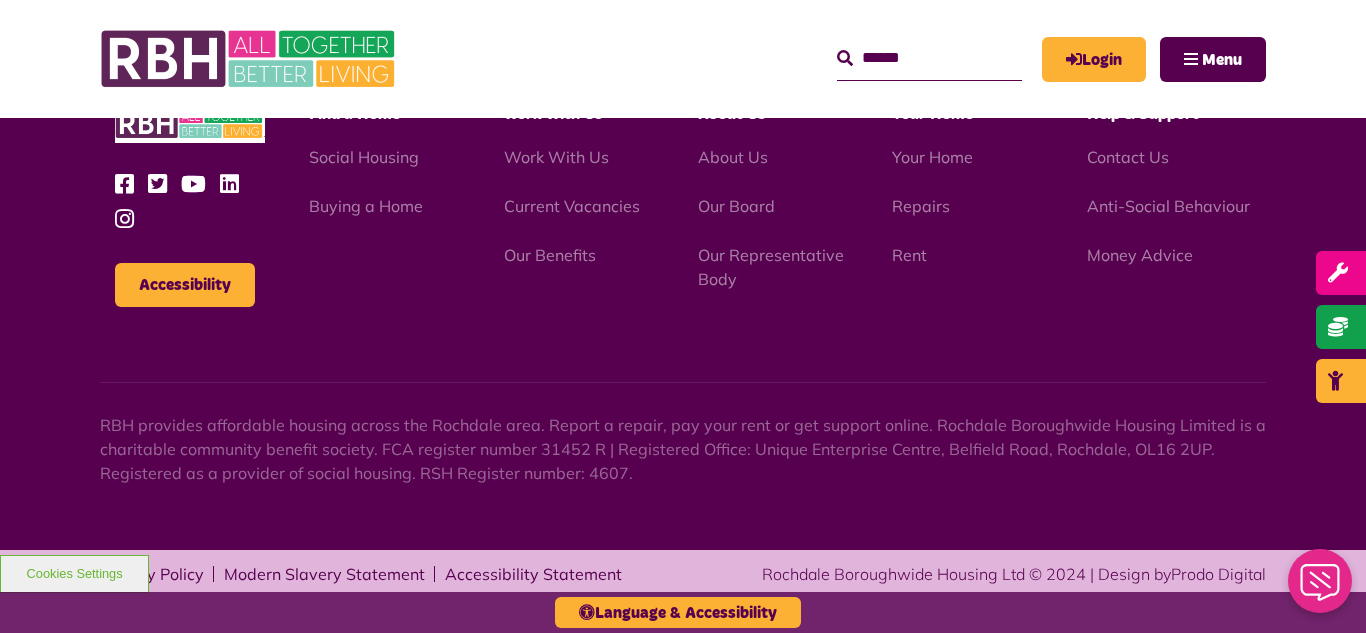 scroll, scrollTop: 2760, scrollLeft: 0, axis: vertical 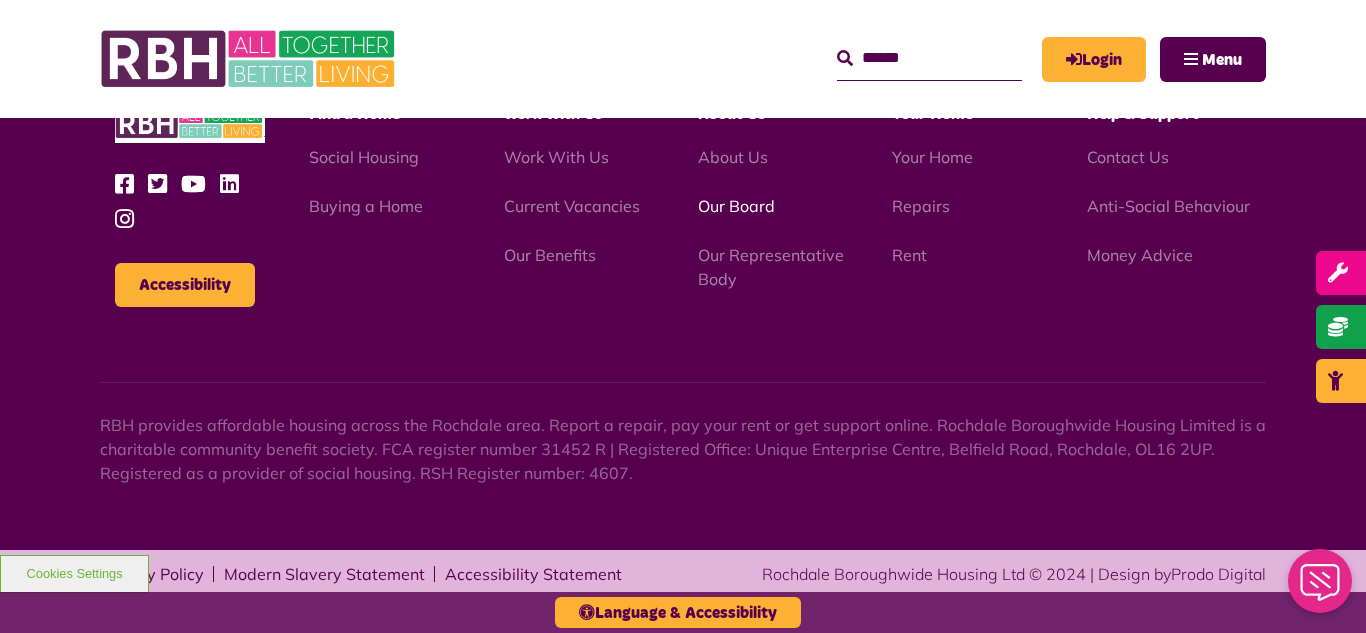 click on "Our Board" at bounding box center (736, 206) 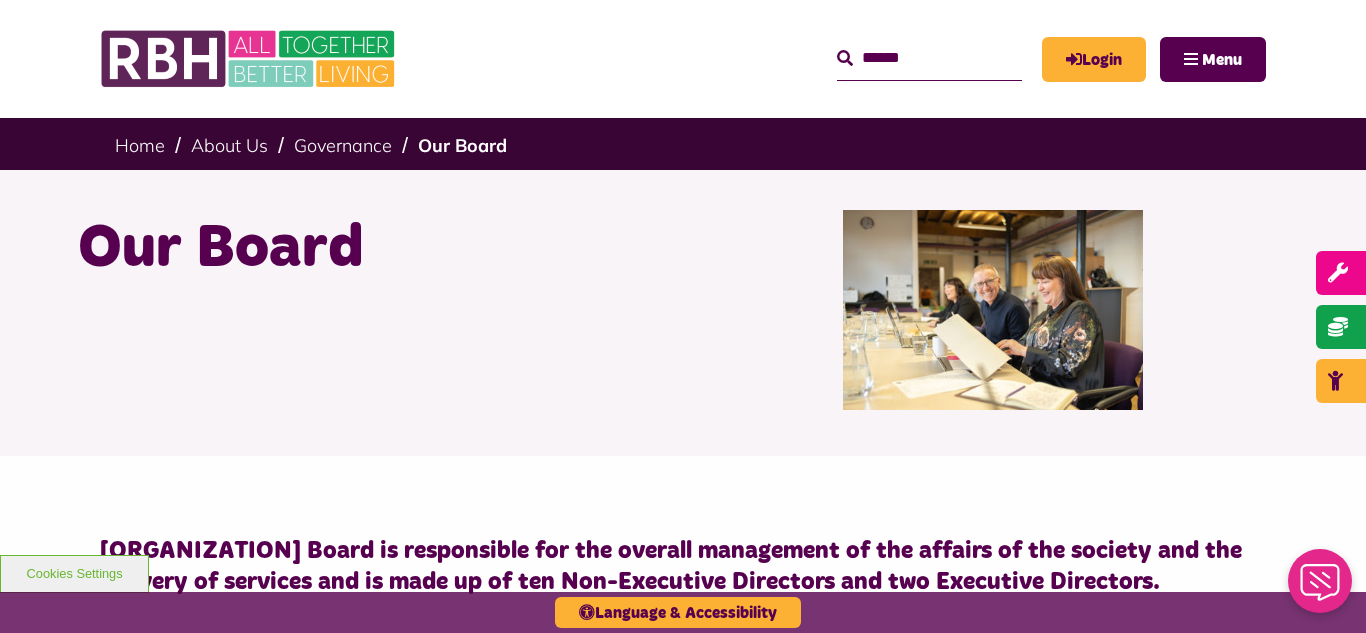 scroll, scrollTop: 0, scrollLeft: 0, axis: both 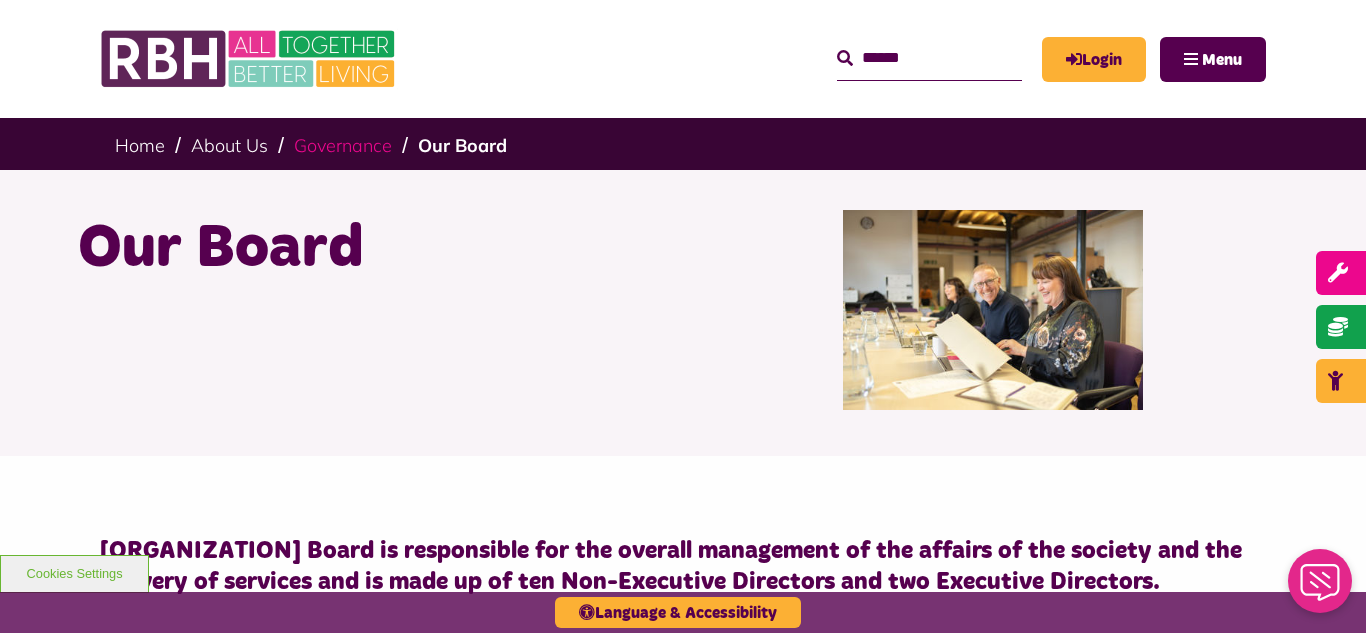 click on "Governance" at bounding box center [343, 145] 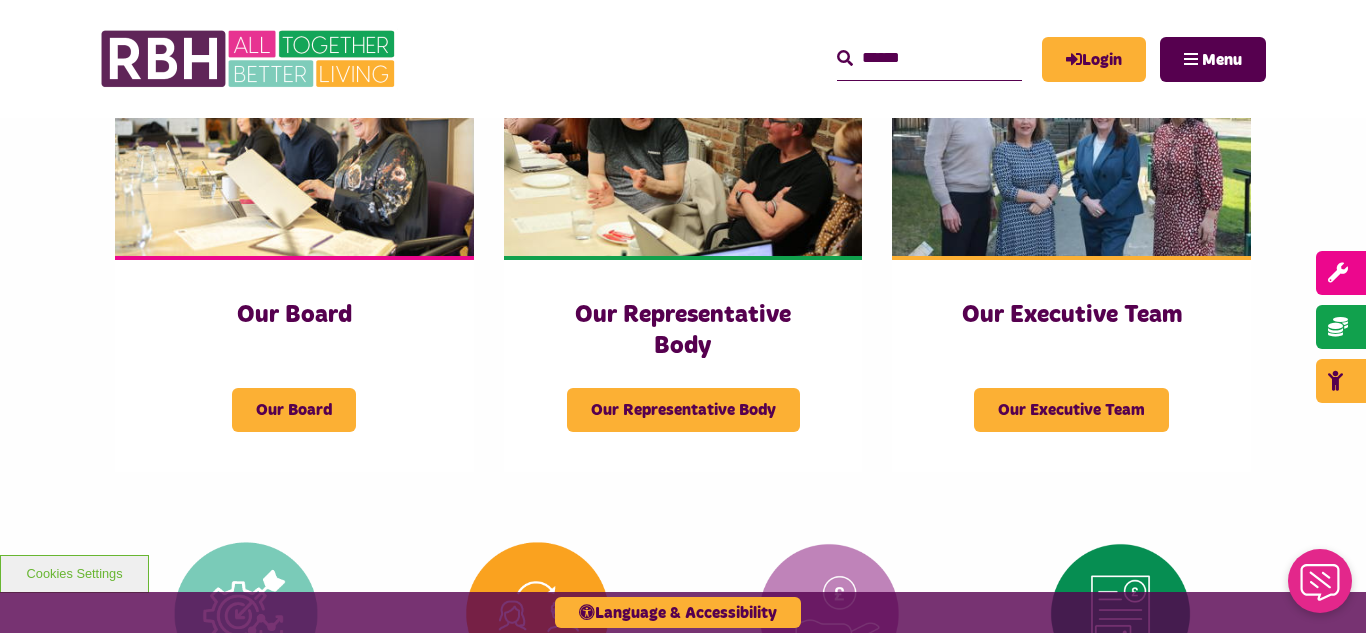 scroll, scrollTop: 400, scrollLeft: 0, axis: vertical 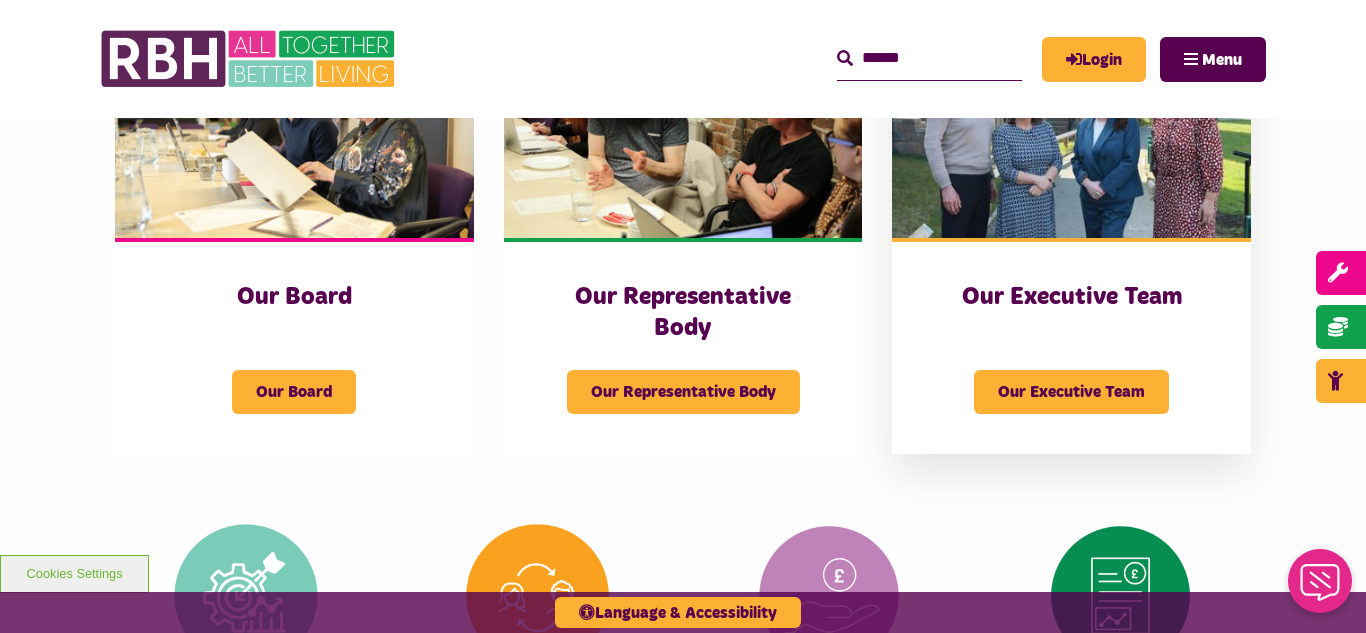 click at bounding box center [1071, 126] 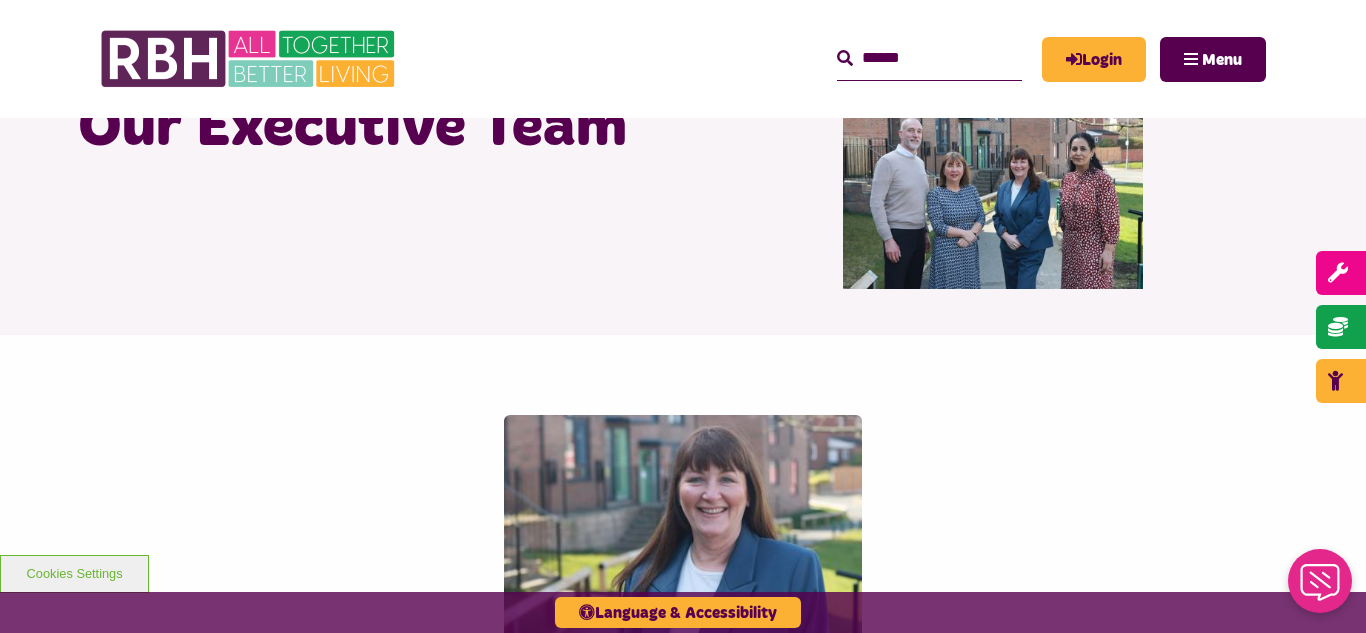 scroll, scrollTop: 0, scrollLeft: 0, axis: both 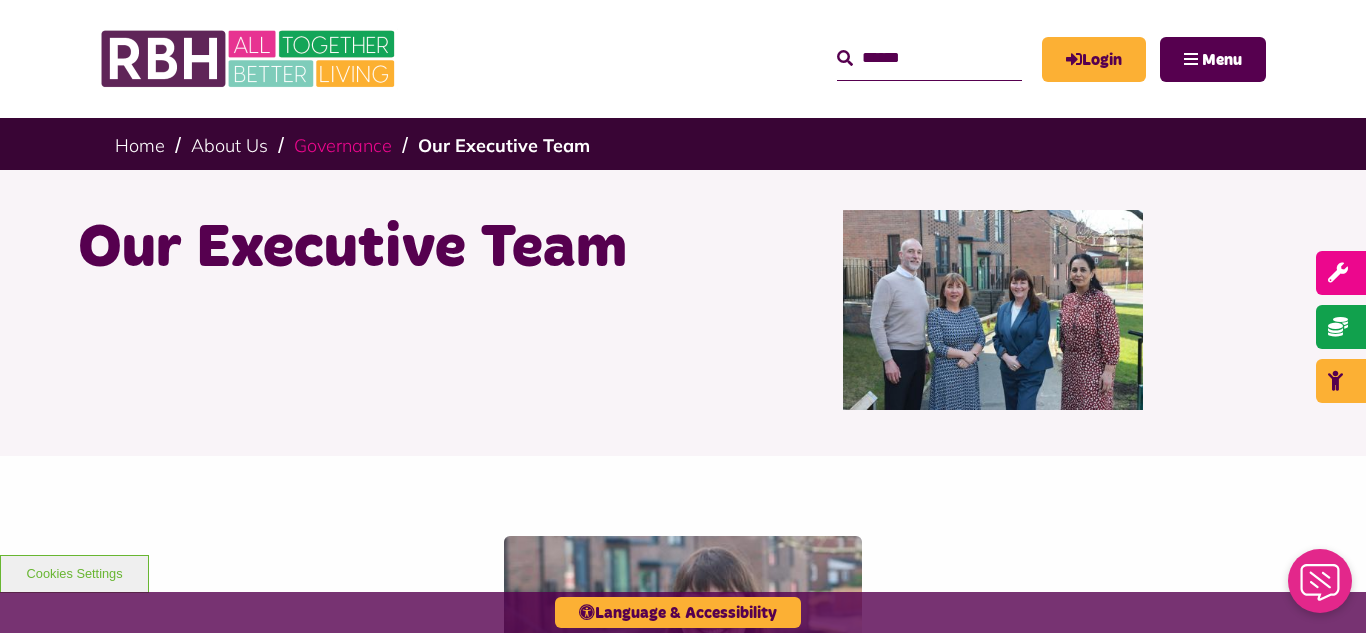 click on "Governance" at bounding box center [343, 145] 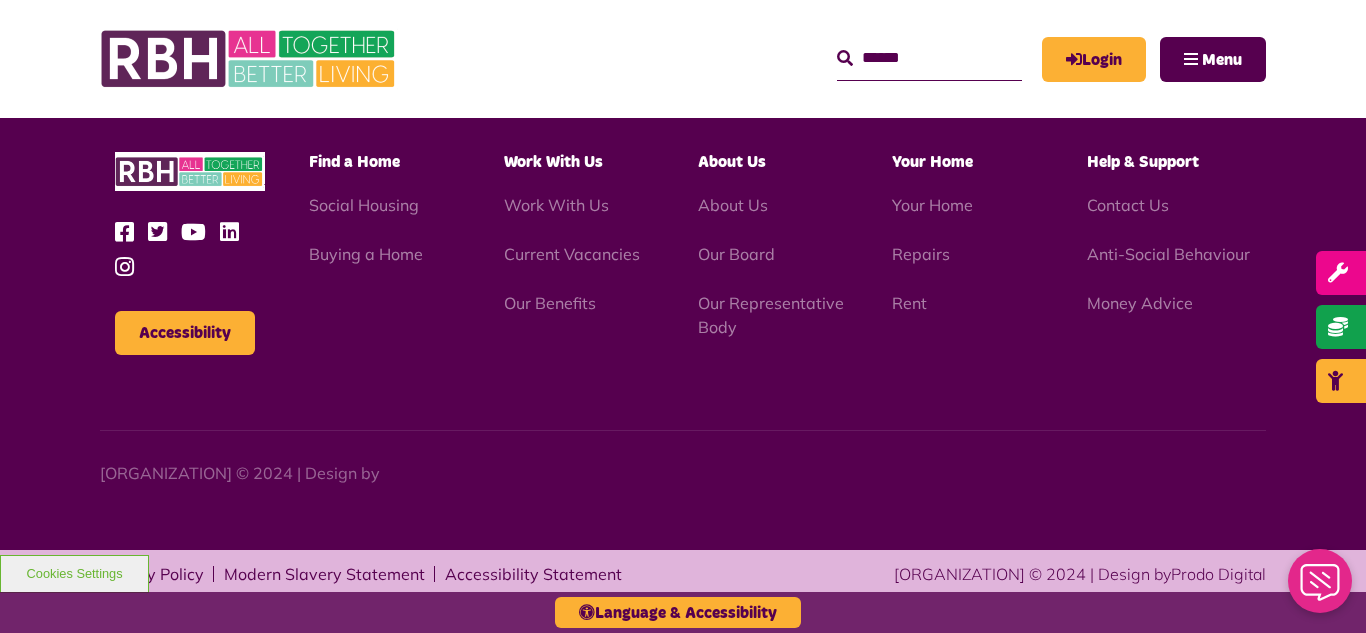 scroll, scrollTop: 1879, scrollLeft: 0, axis: vertical 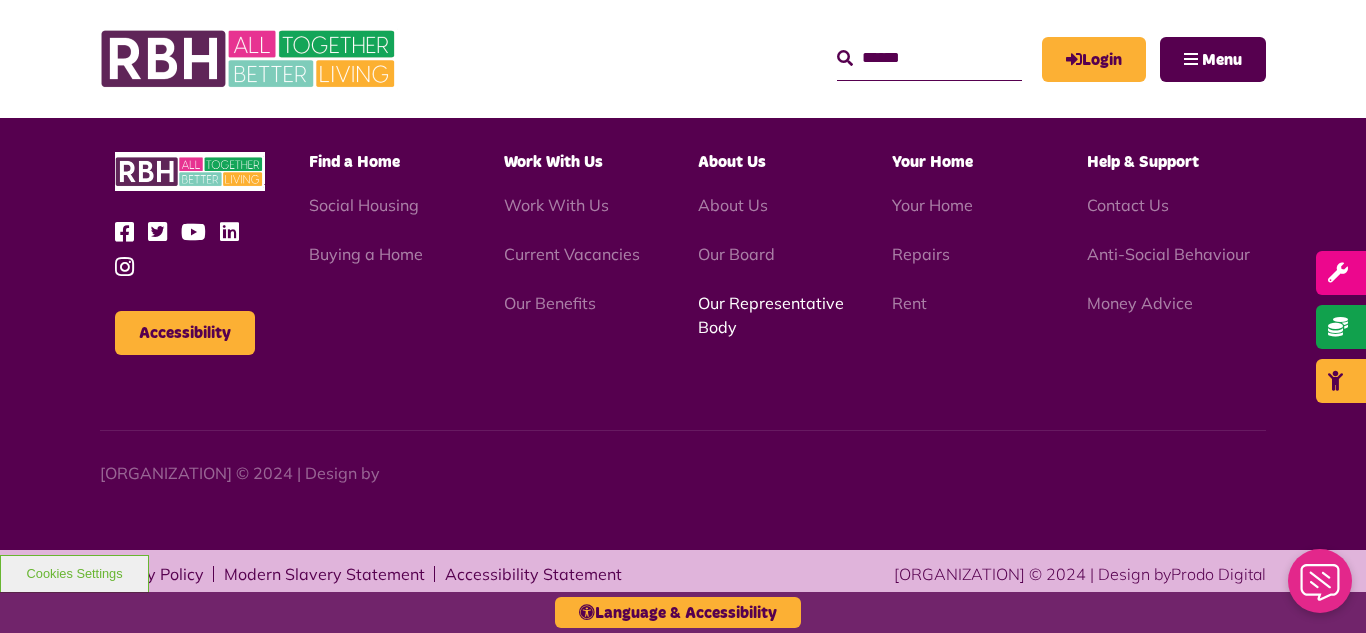 click on "Our Representative Body" at bounding box center [771, 315] 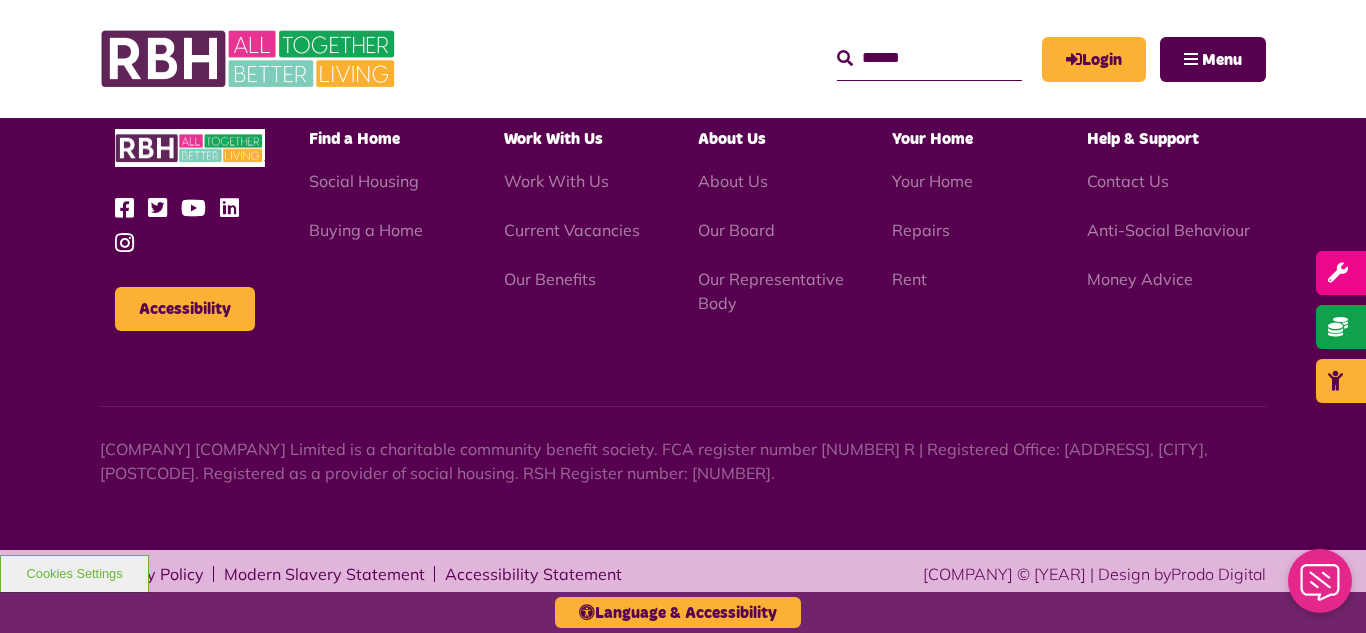 scroll, scrollTop: 6231, scrollLeft: 0, axis: vertical 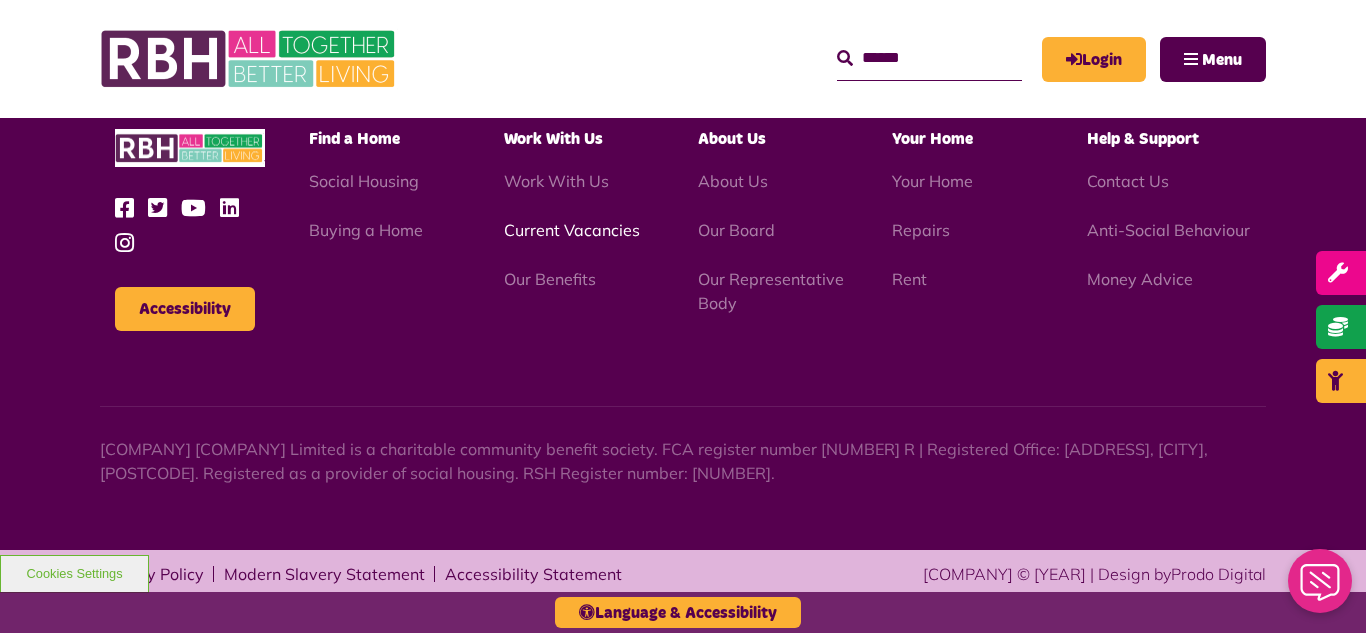 click on "Current Vacancies" at bounding box center [572, 230] 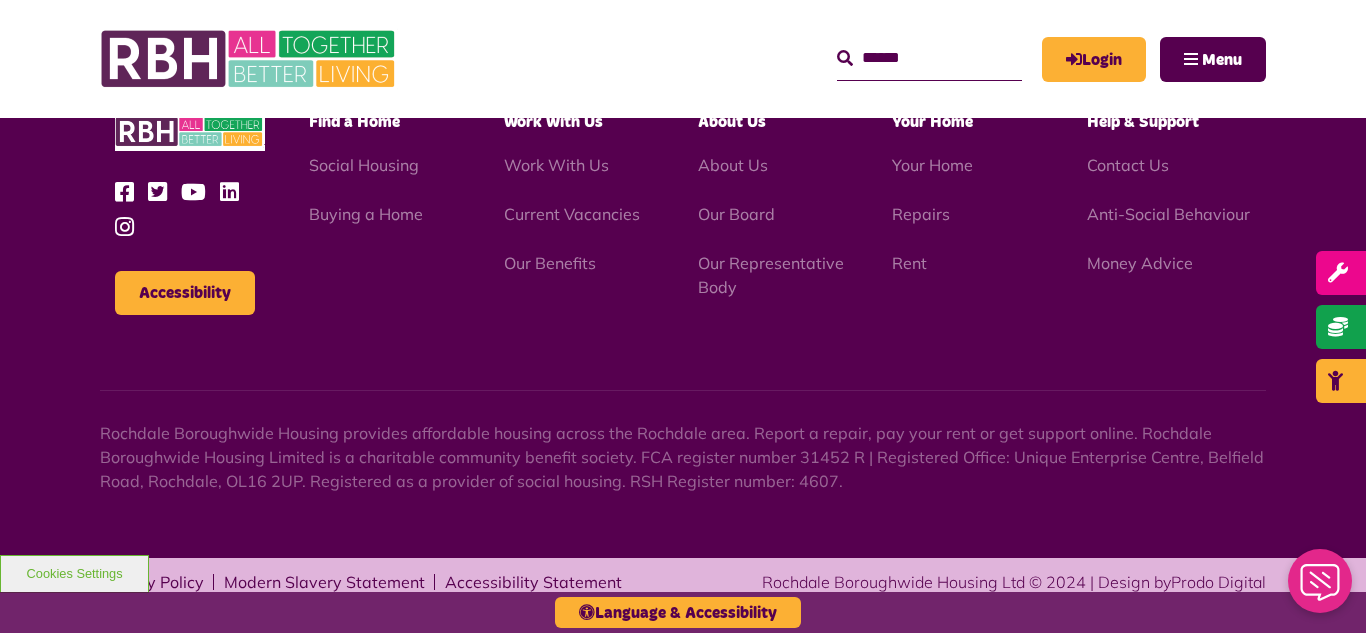 scroll, scrollTop: 2831, scrollLeft: 0, axis: vertical 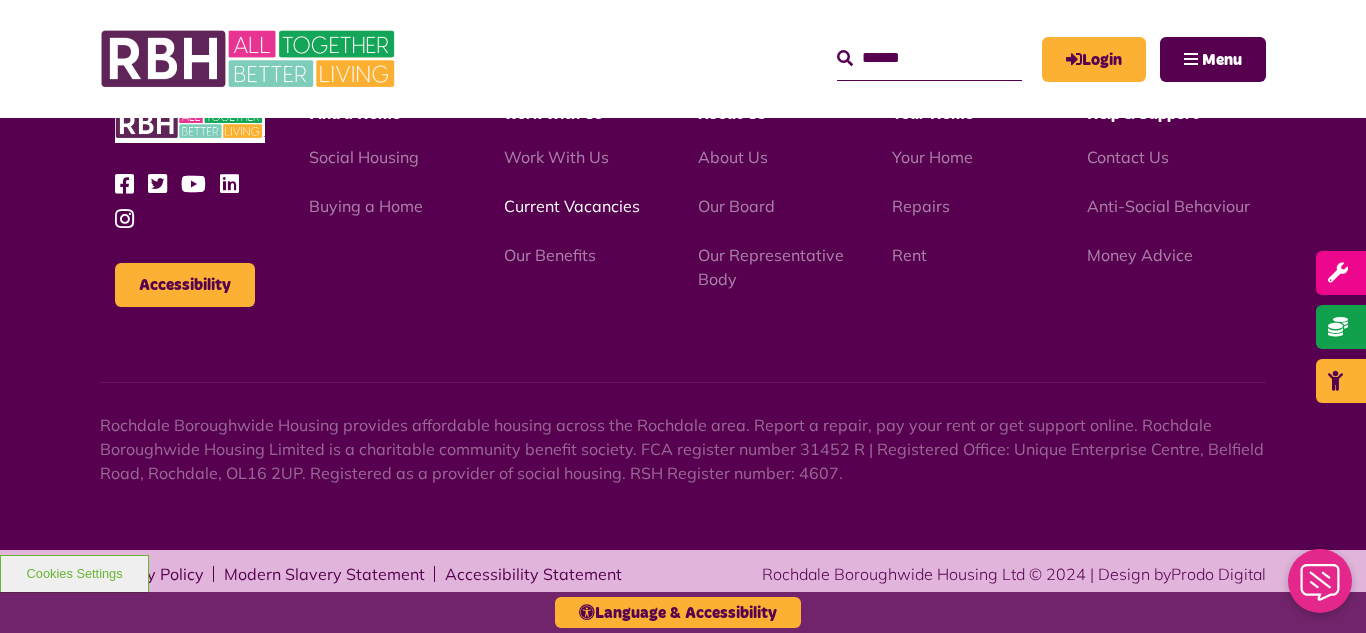 click on "Current Vacancies" at bounding box center [572, 206] 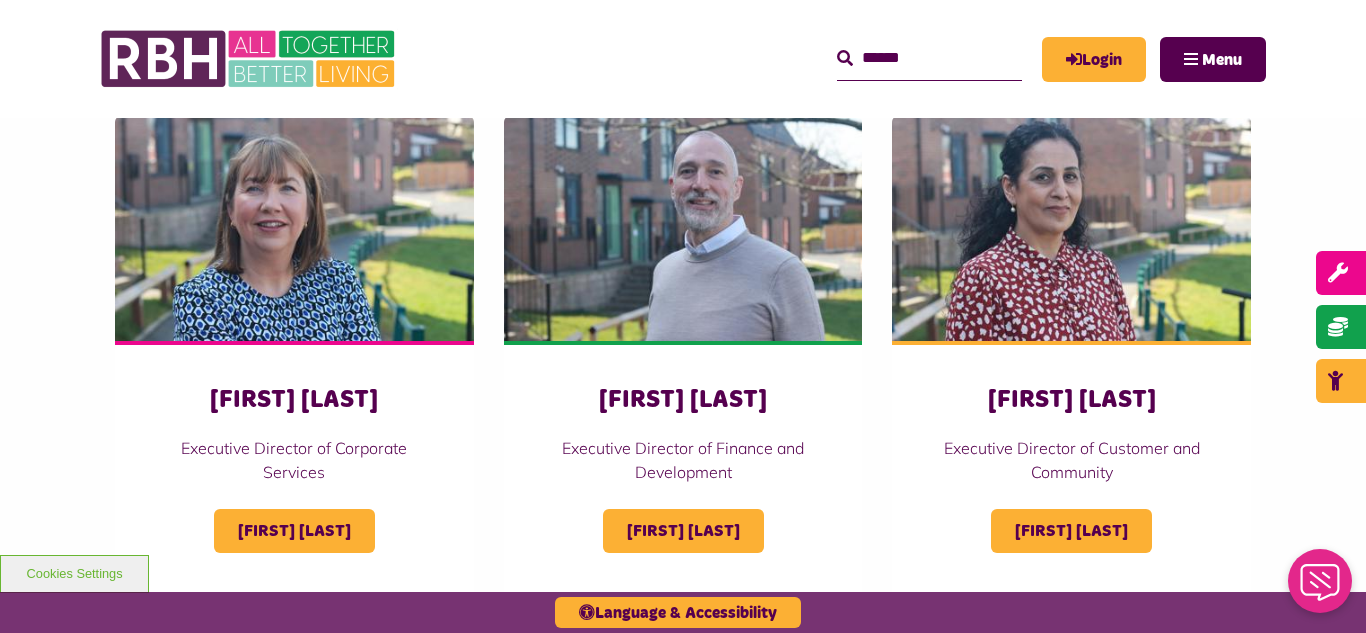 scroll, scrollTop: 1000, scrollLeft: 0, axis: vertical 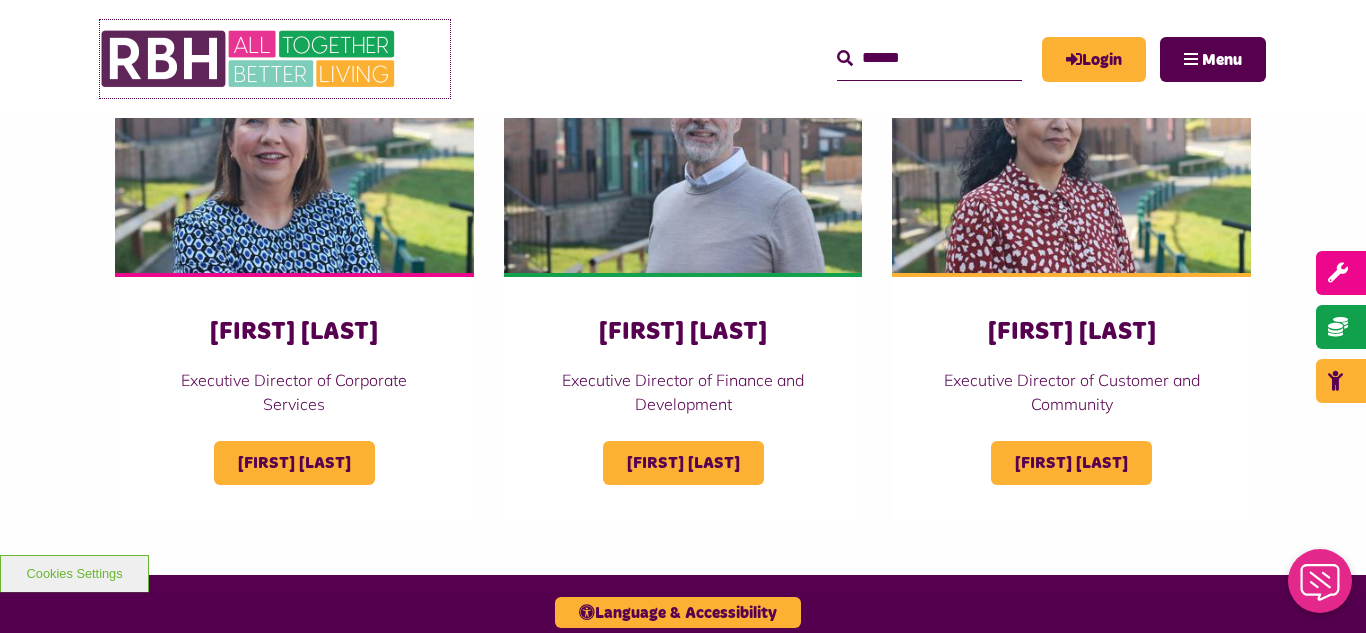 click at bounding box center (250, 59) 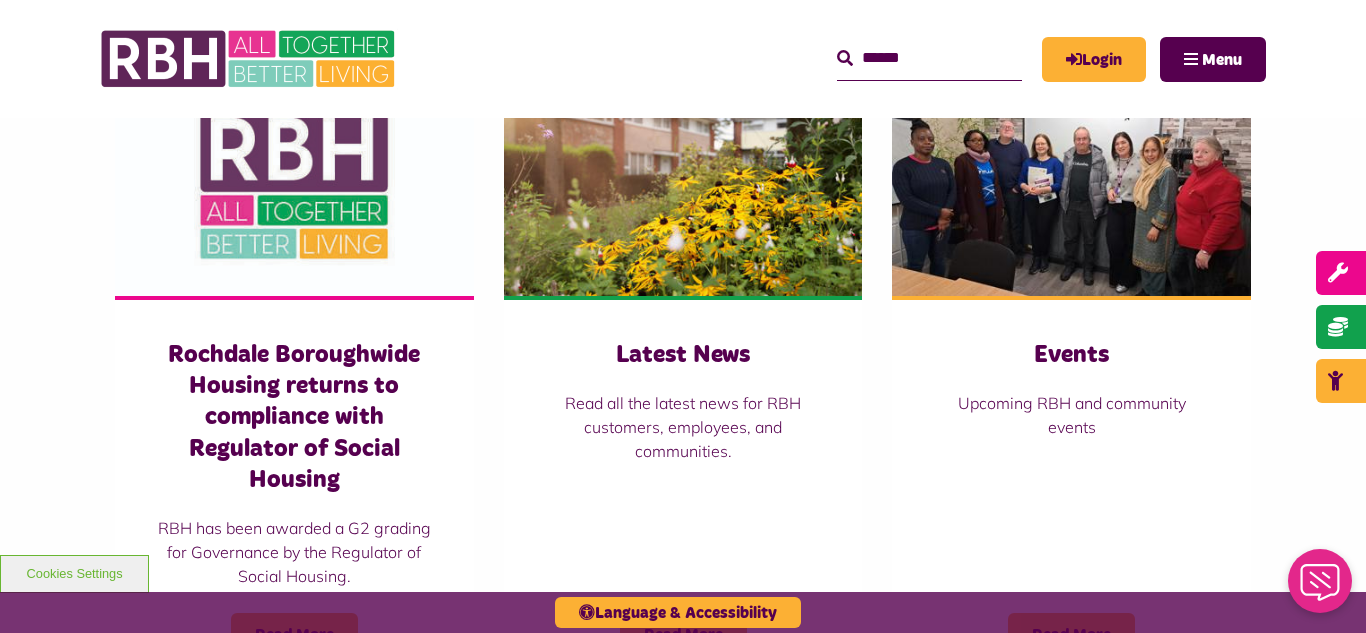 scroll, scrollTop: 1400, scrollLeft: 0, axis: vertical 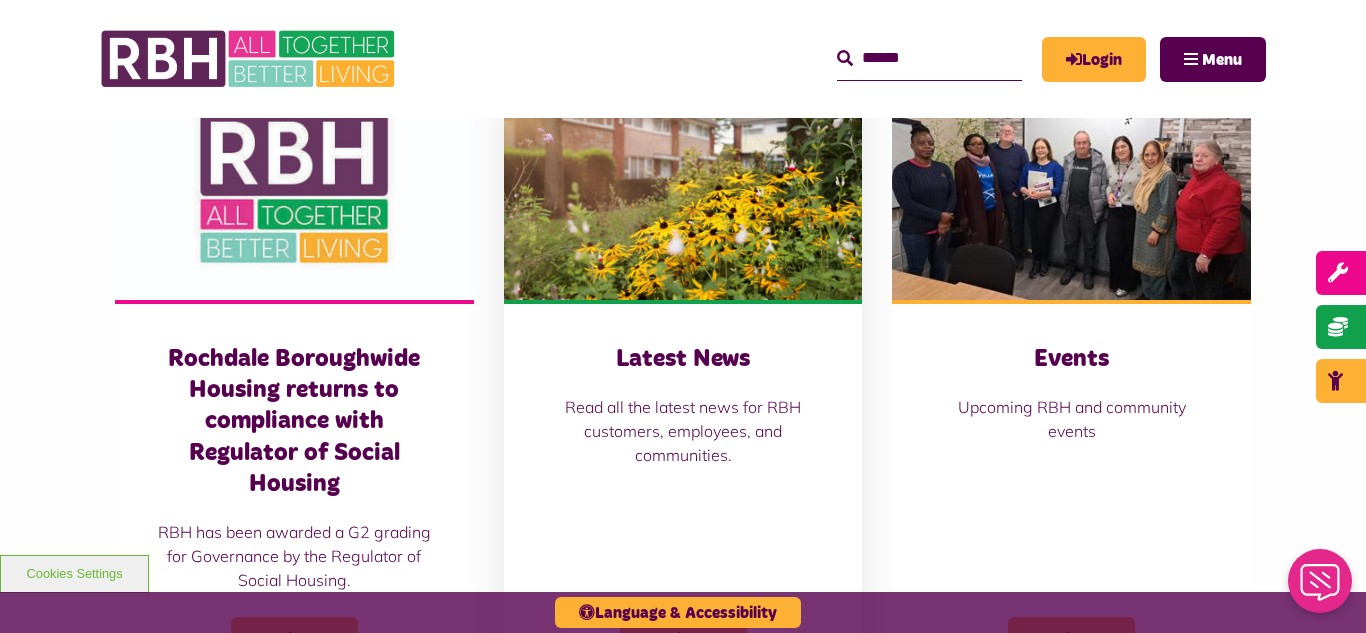 click at bounding box center (683, 188) 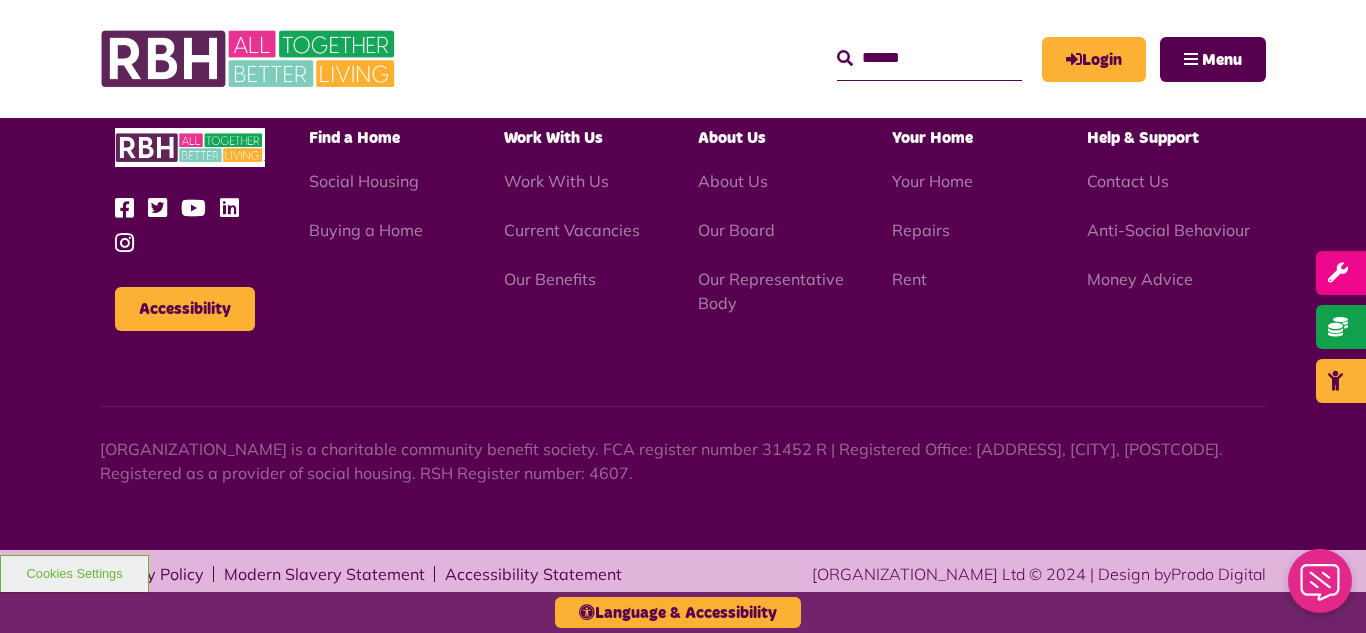 scroll, scrollTop: 1477, scrollLeft: 0, axis: vertical 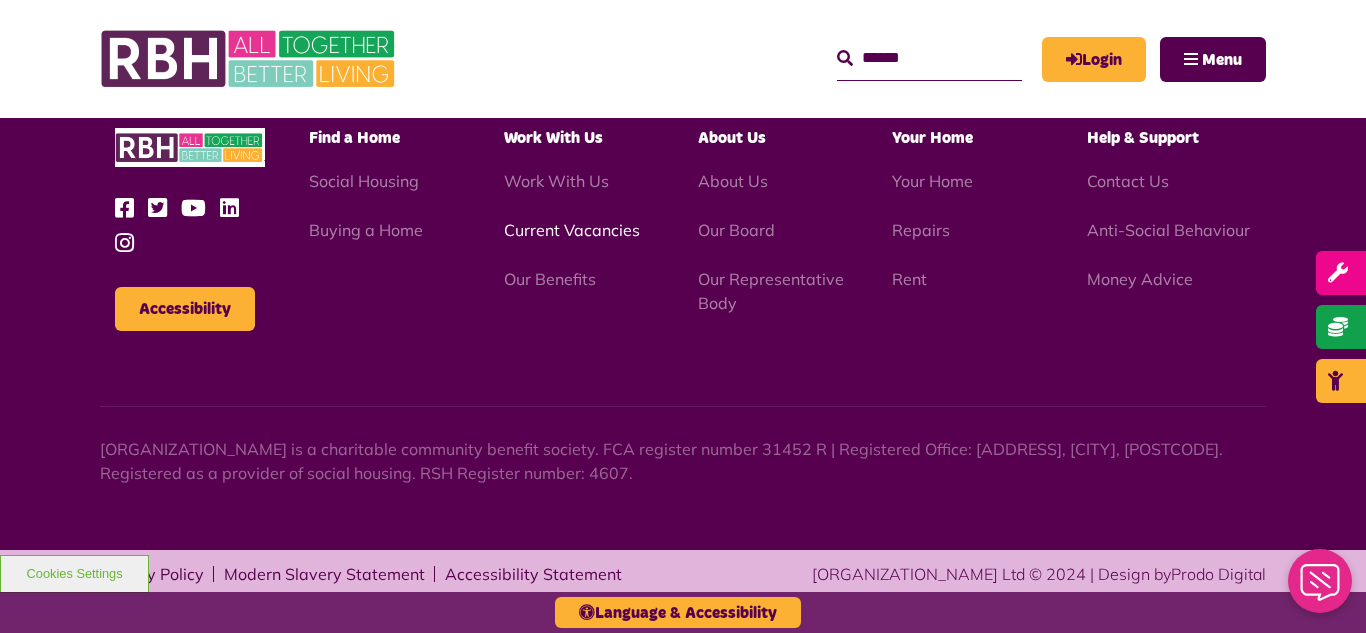 click on "Current Vacancies" at bounding box center [572, 230] 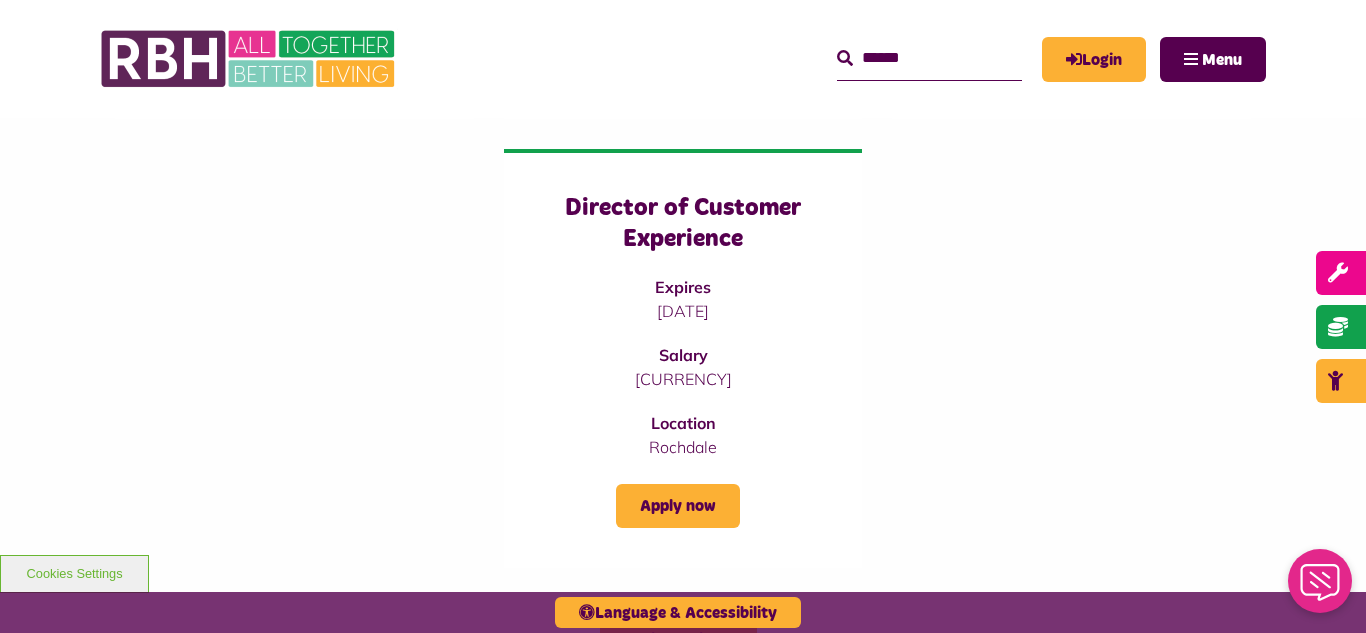 scroll, scrollTop: 1200, scrollLeft: 0, axis: vertical 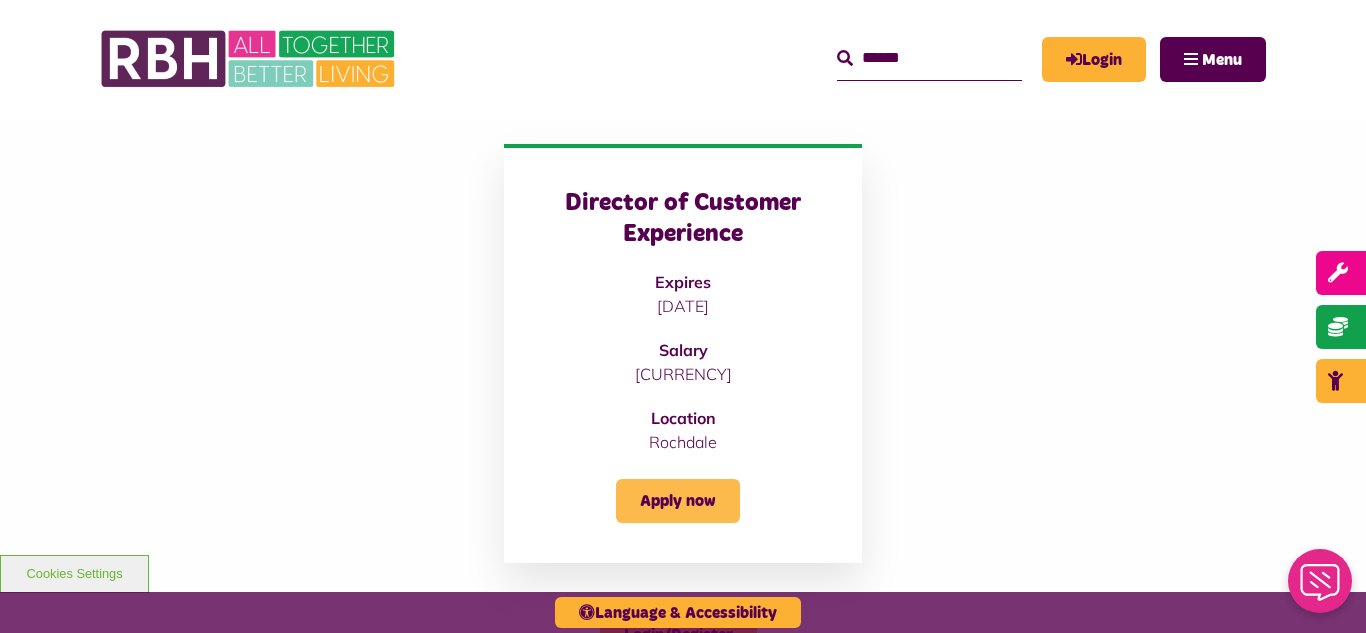 click on "Apply now" at bounding box center [678, 501] 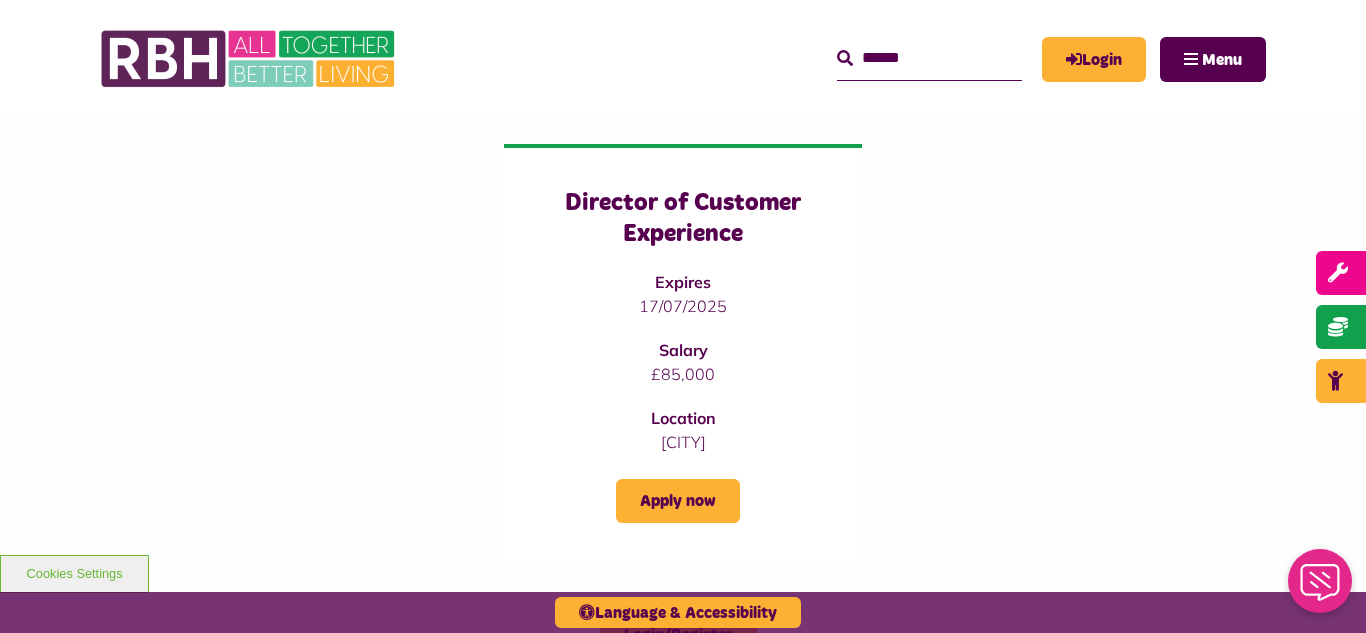 scroll, scrollTop: 0, scrollLeft: 0, axis: both 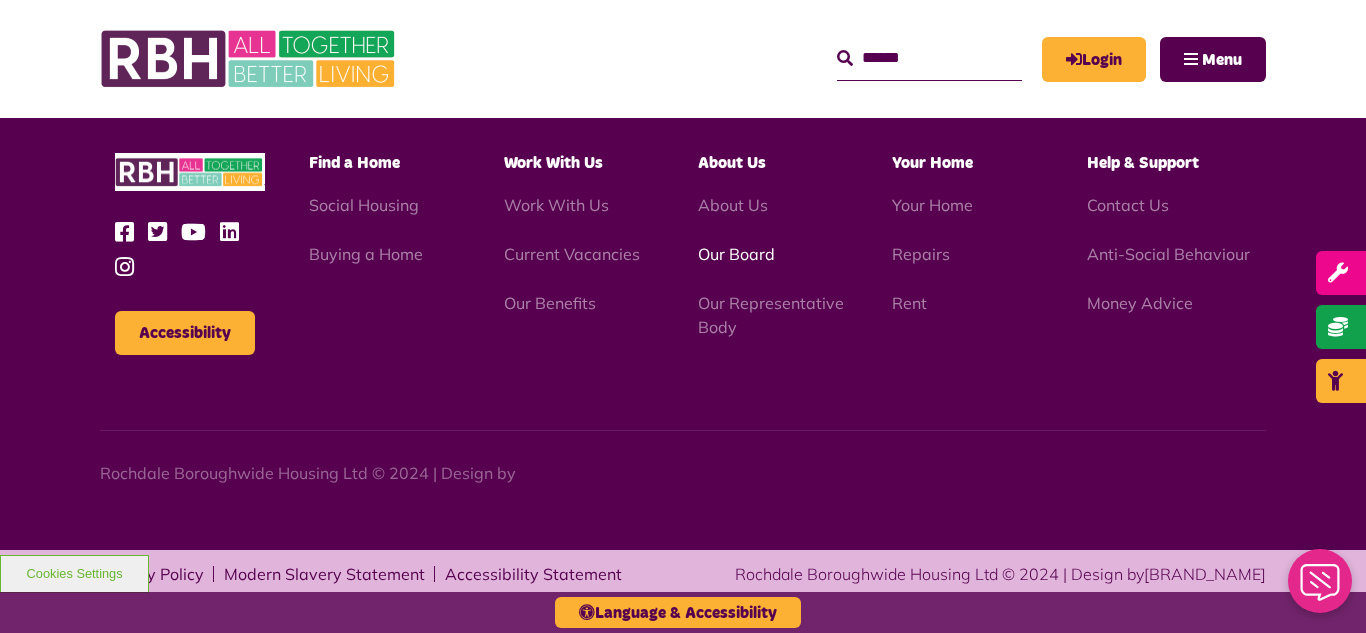 click on "Our Board" at bounding box center (736, 254) 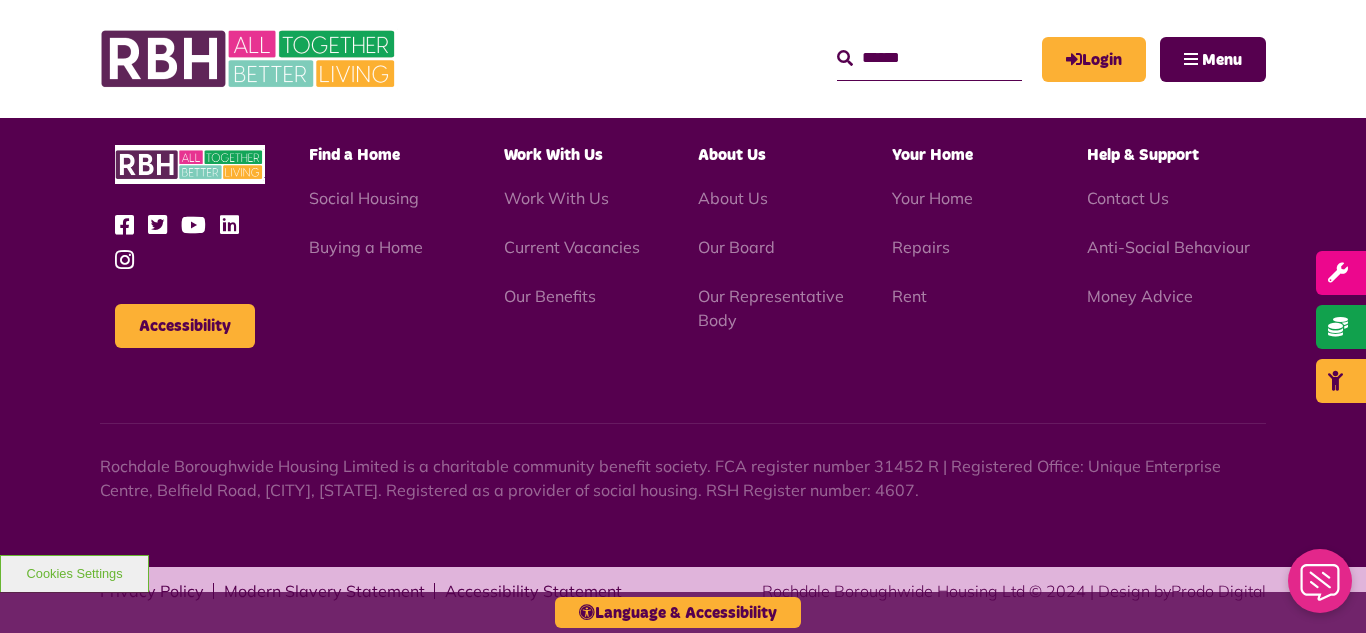 scroll, scrollTop: 5252, scrollLeft: 0, axis: vertical 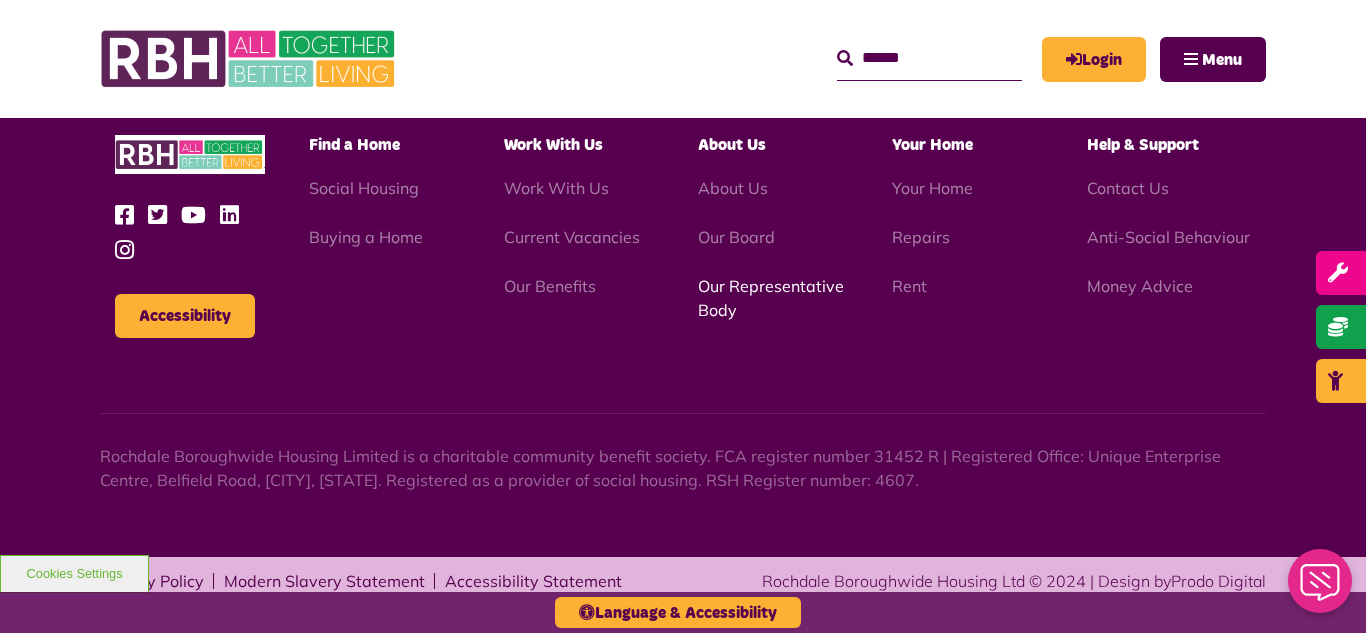 click on "Our Representative Body" at bounding box center (771, 298) 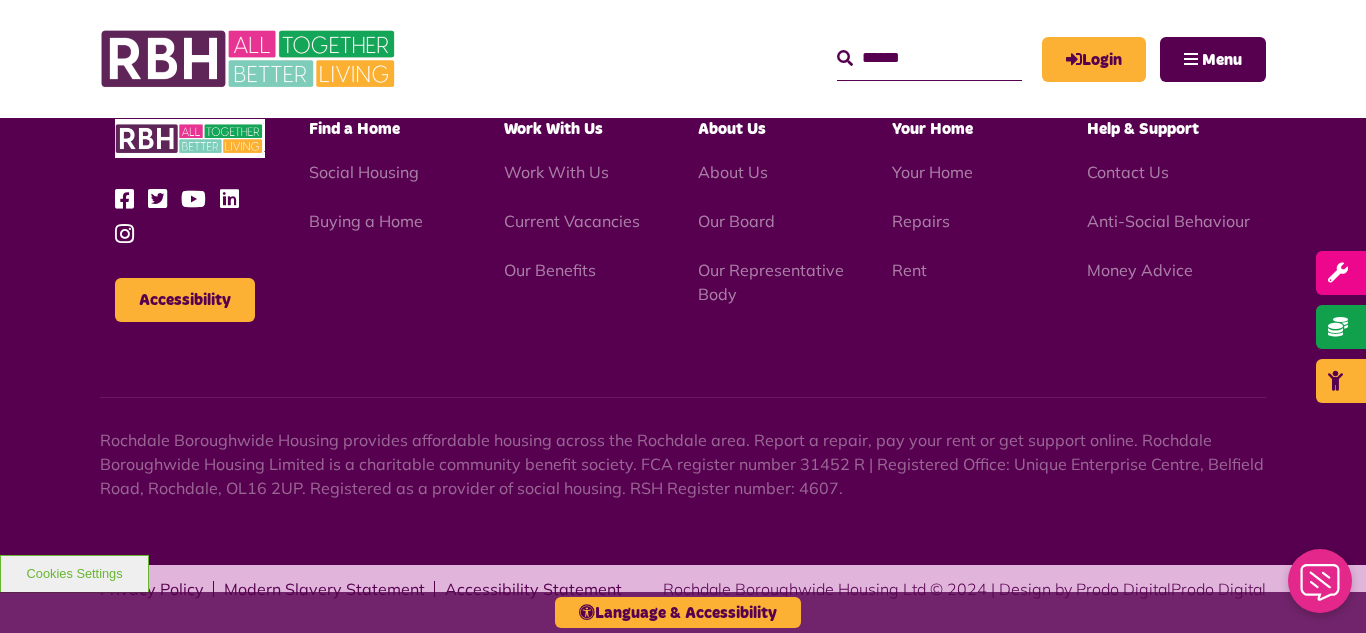 scroll, scrollTop: 6231, scrollLeft: 0, axis: vertical 